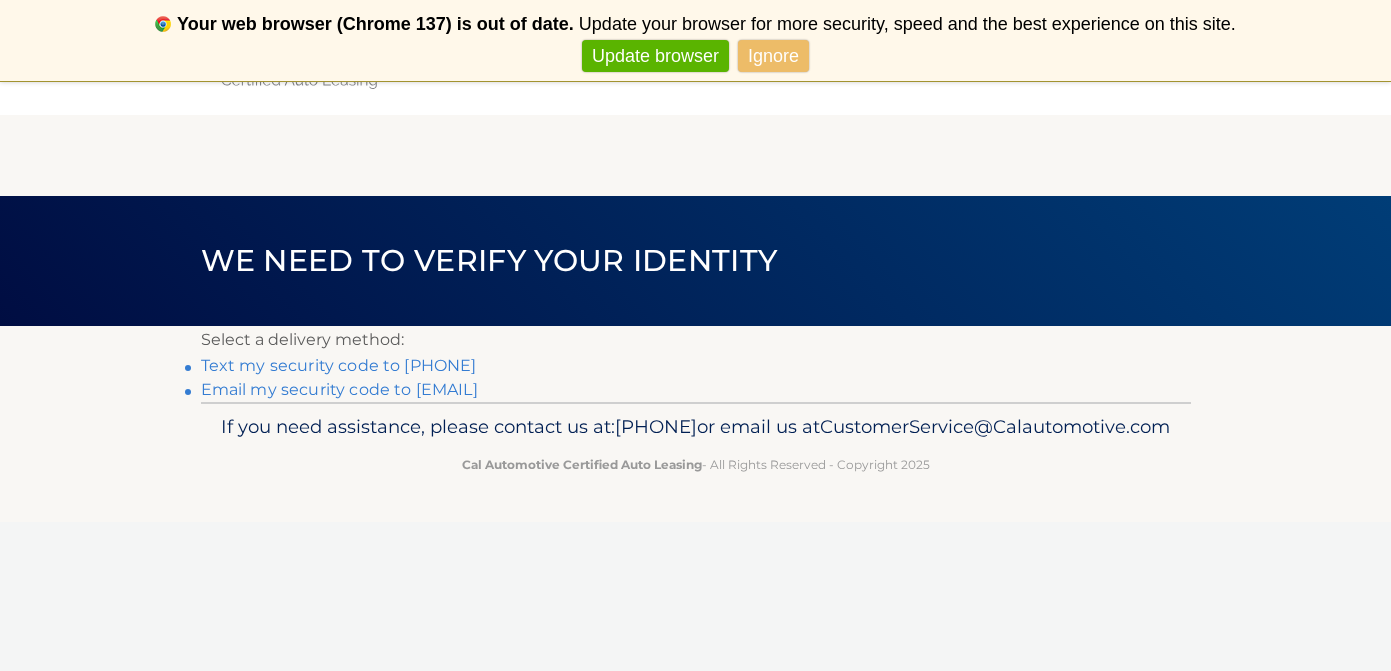 scroll, scrollTop: 0, scrollLeft: 0, axis: both 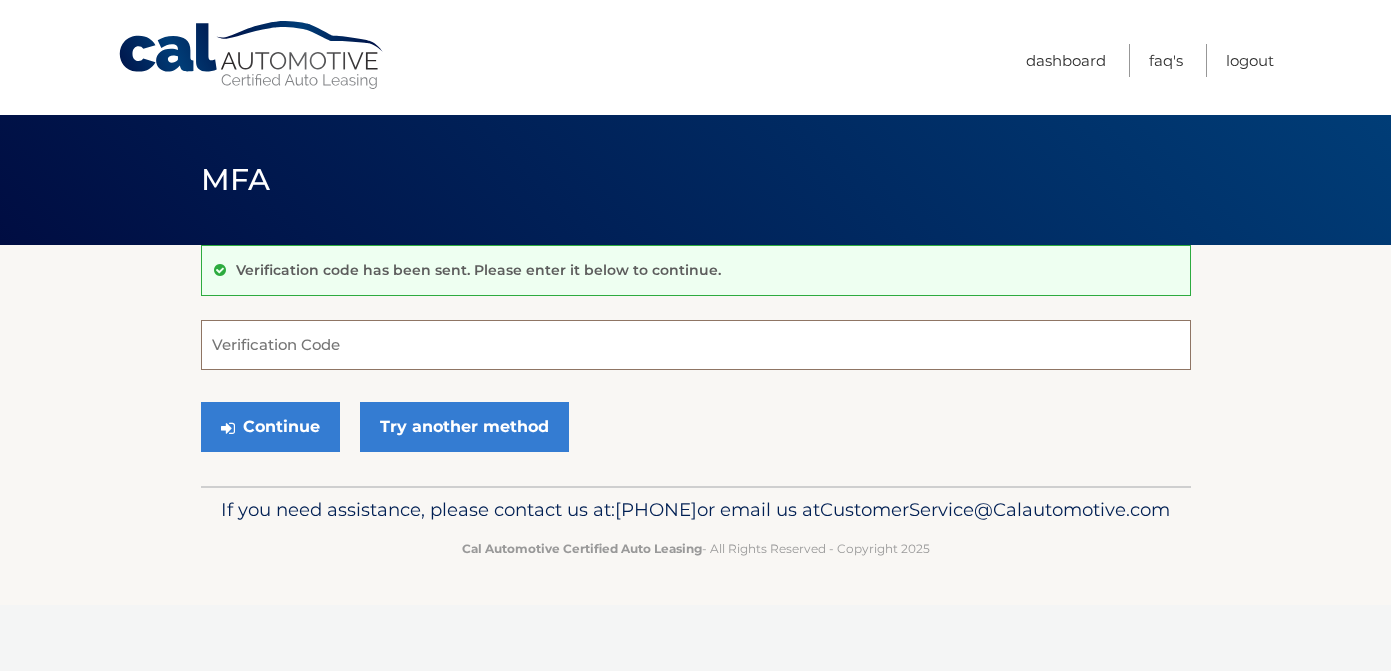 click on "Verification Code" at bounding box center [696, 345] 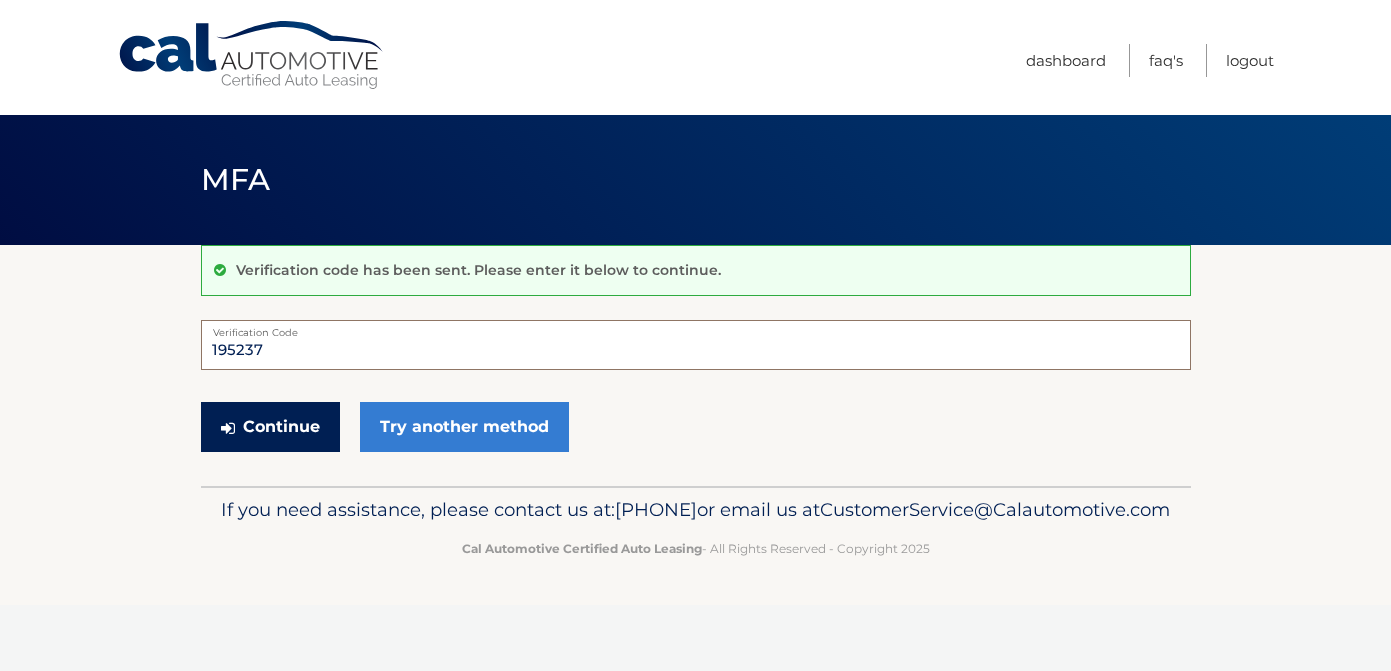 type on "195237" 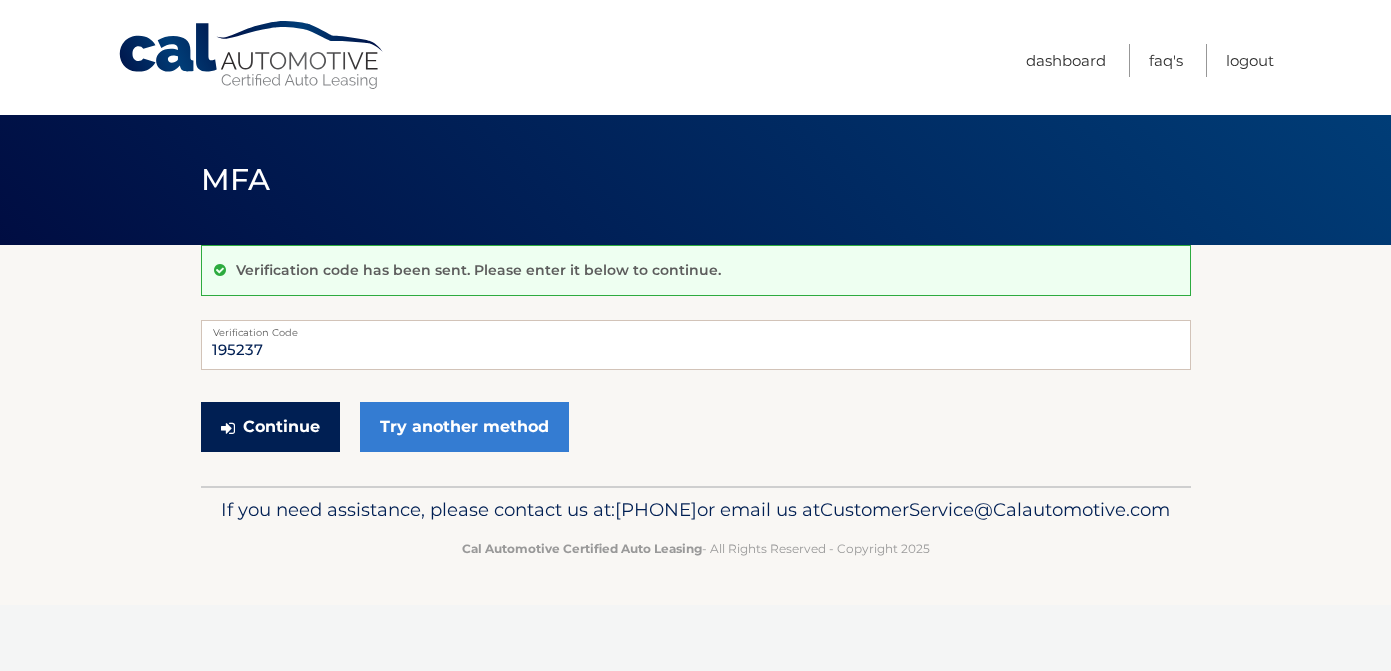 click on "Continue" at bounding box center [270, 427] 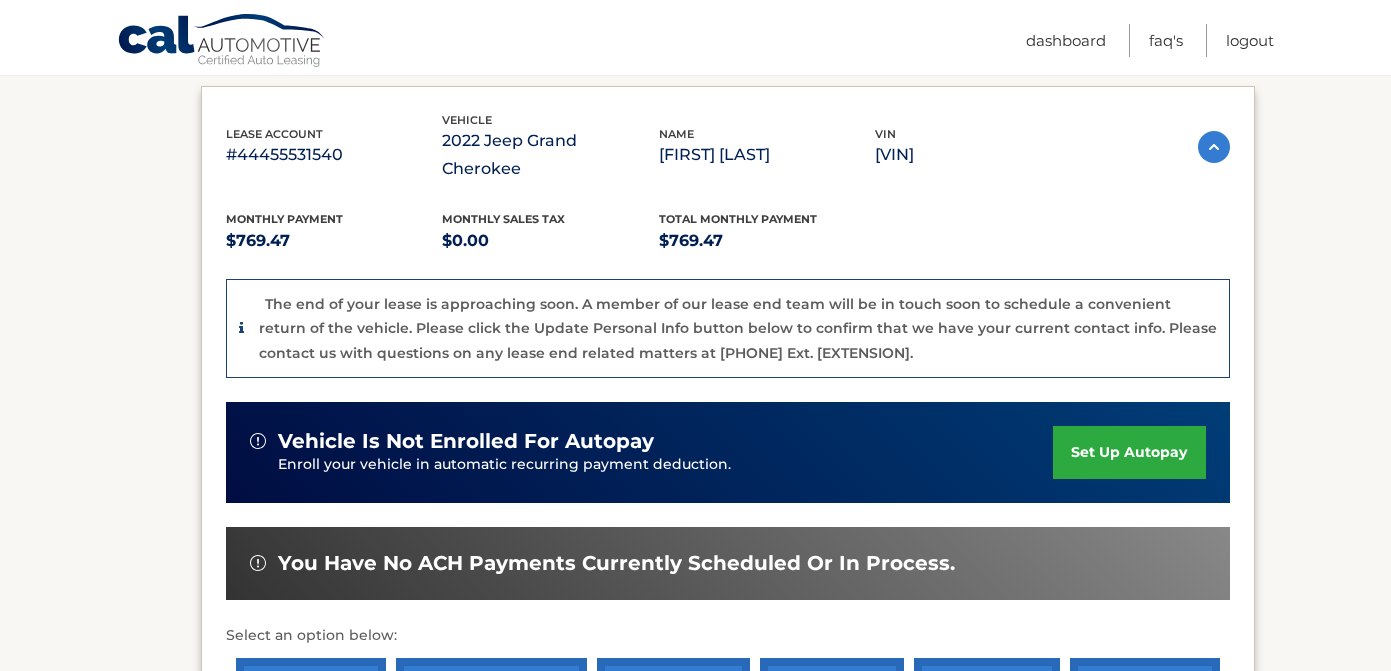 scroll, scrollTop: 331, scrollLeft: 0, axis: vertical 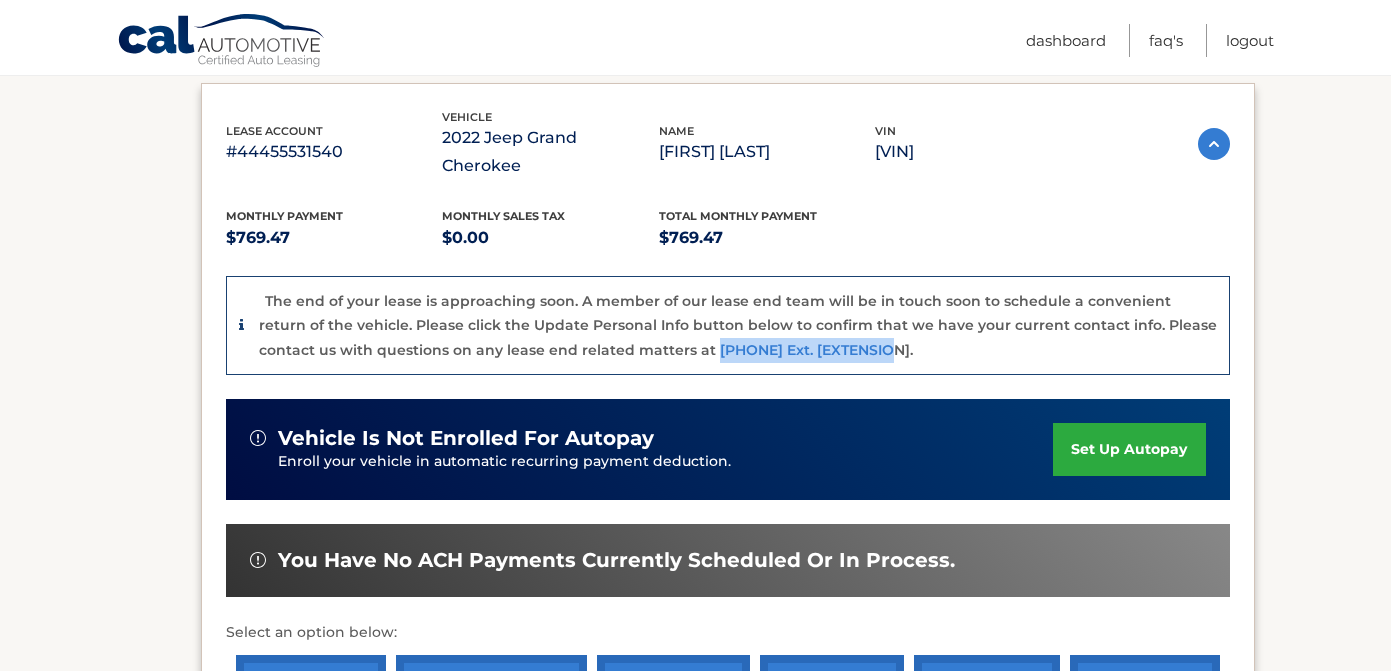 drag, startPoint x: 651, startPoint y: 345, endPoint x: 806, endPoint y: 355, distance: 155.32225 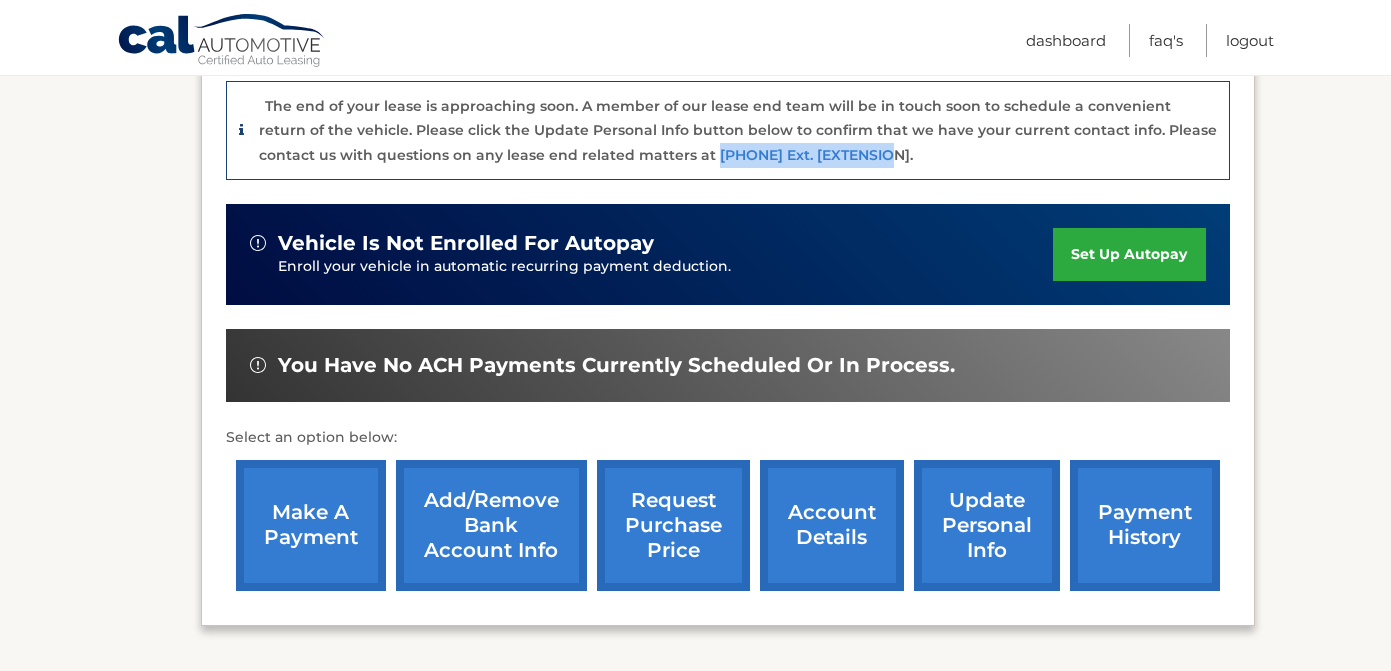 scroll, scrollTop: 550, scrollLeft: 0, axis: vertical 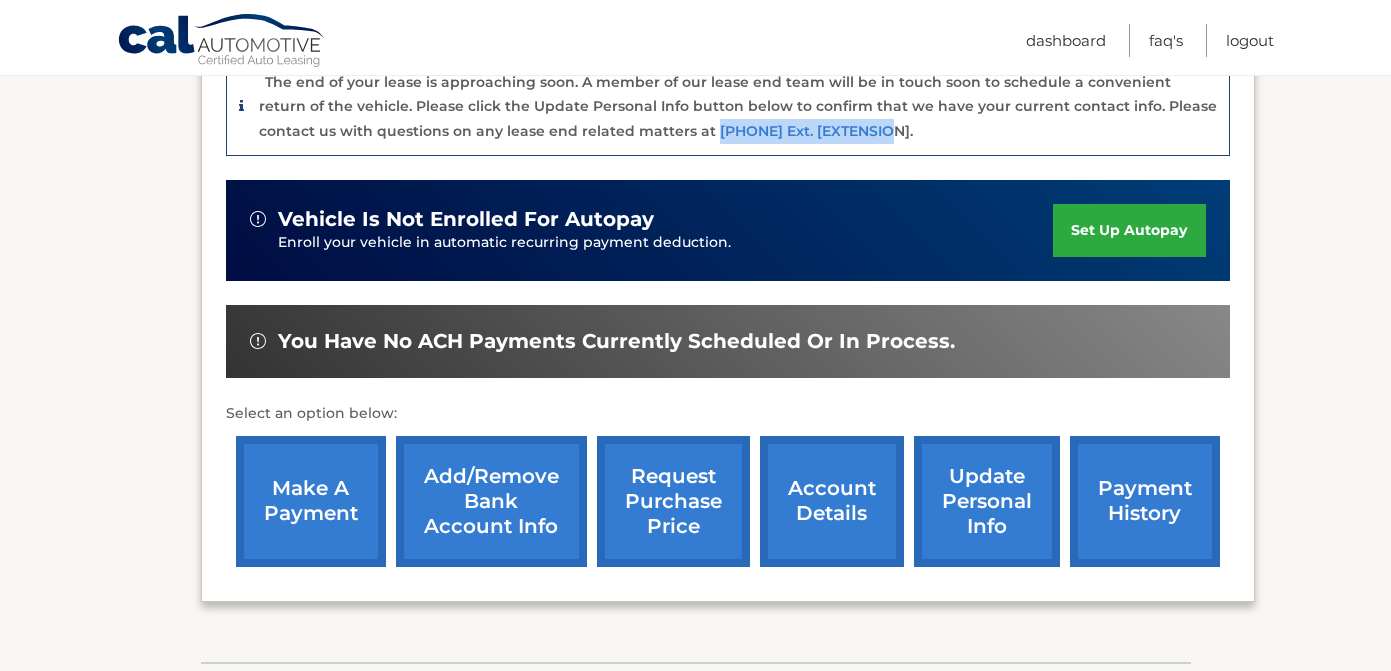 click on "account details" at bounding box center (832, 501) 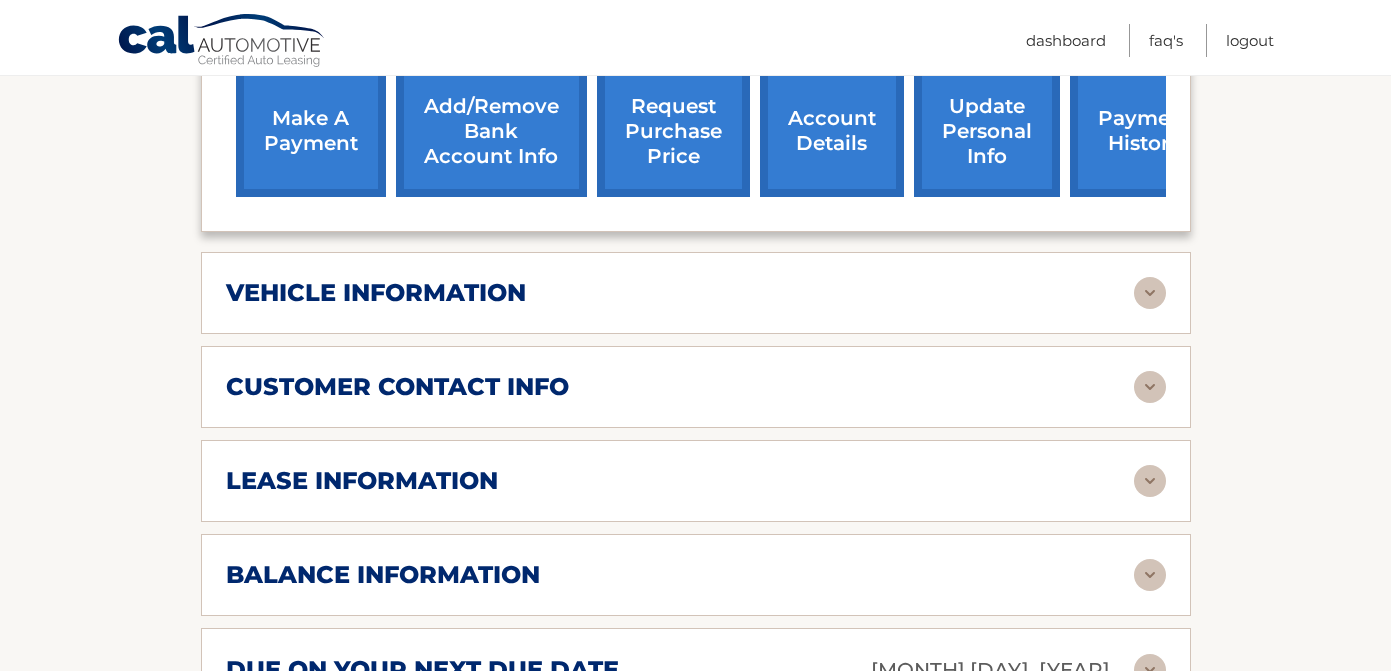scroll, scrollTop: 824, scrollLeft: 0, axis: vertical 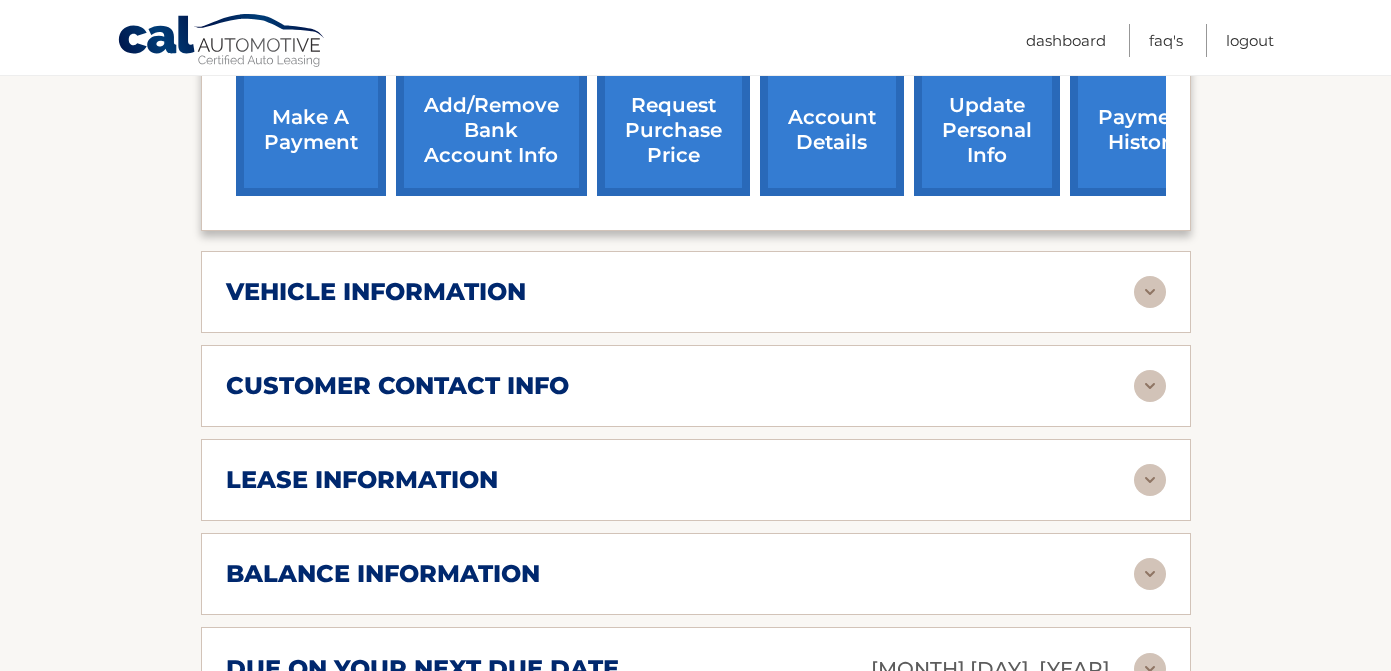 click on "vehicle information" at bounding box center [680, 292] 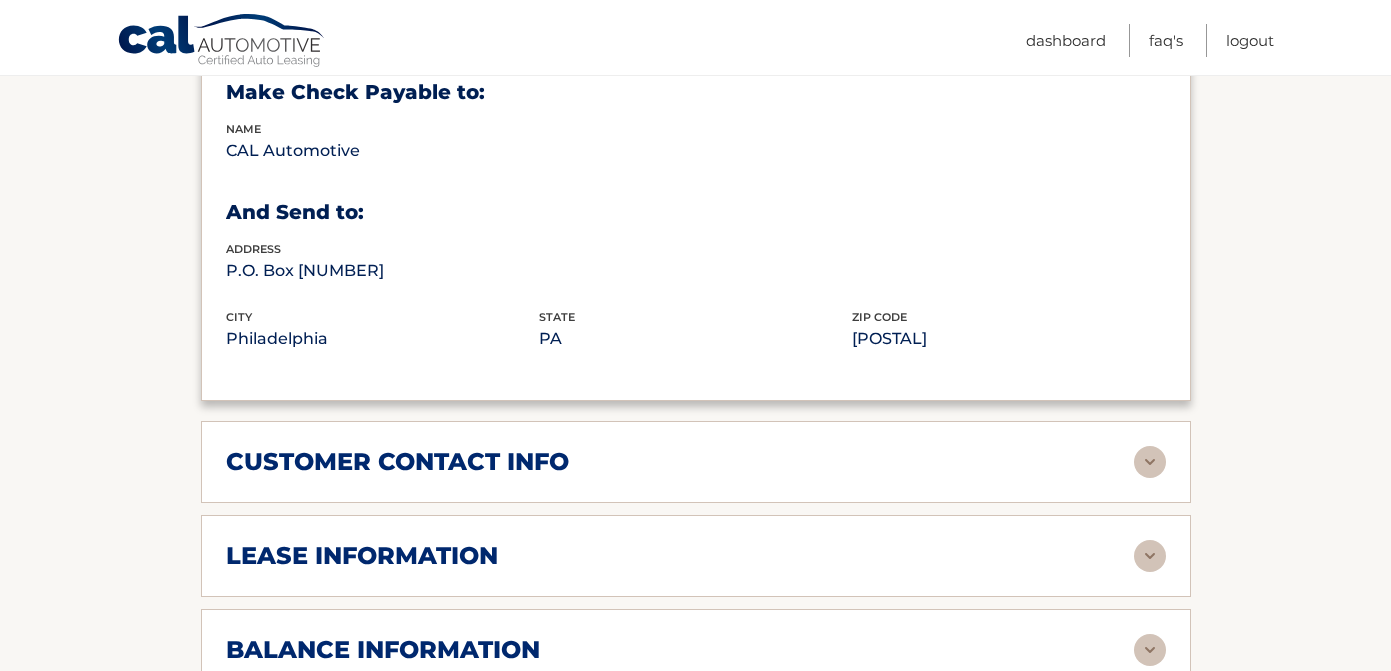 click on "lease information" at bounding box center [680, 556] 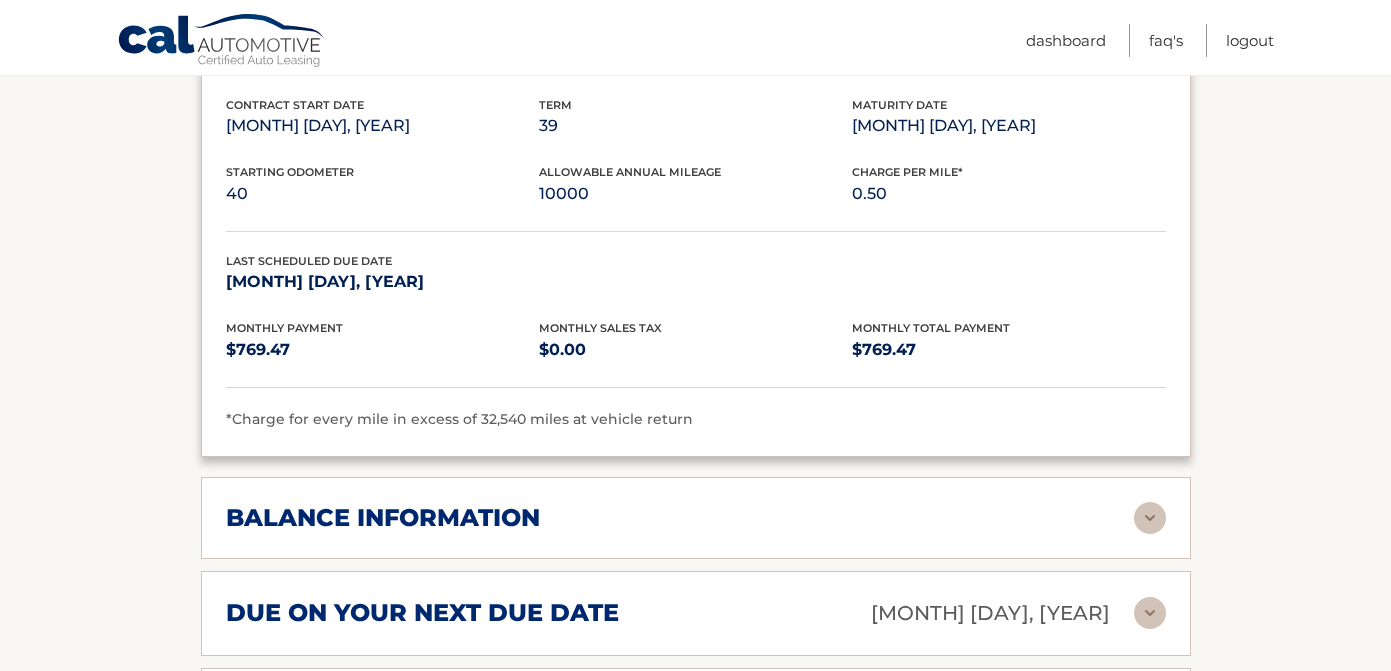 scroll, scrollTop: 1741, scrollLeft: 0, axis: vertical 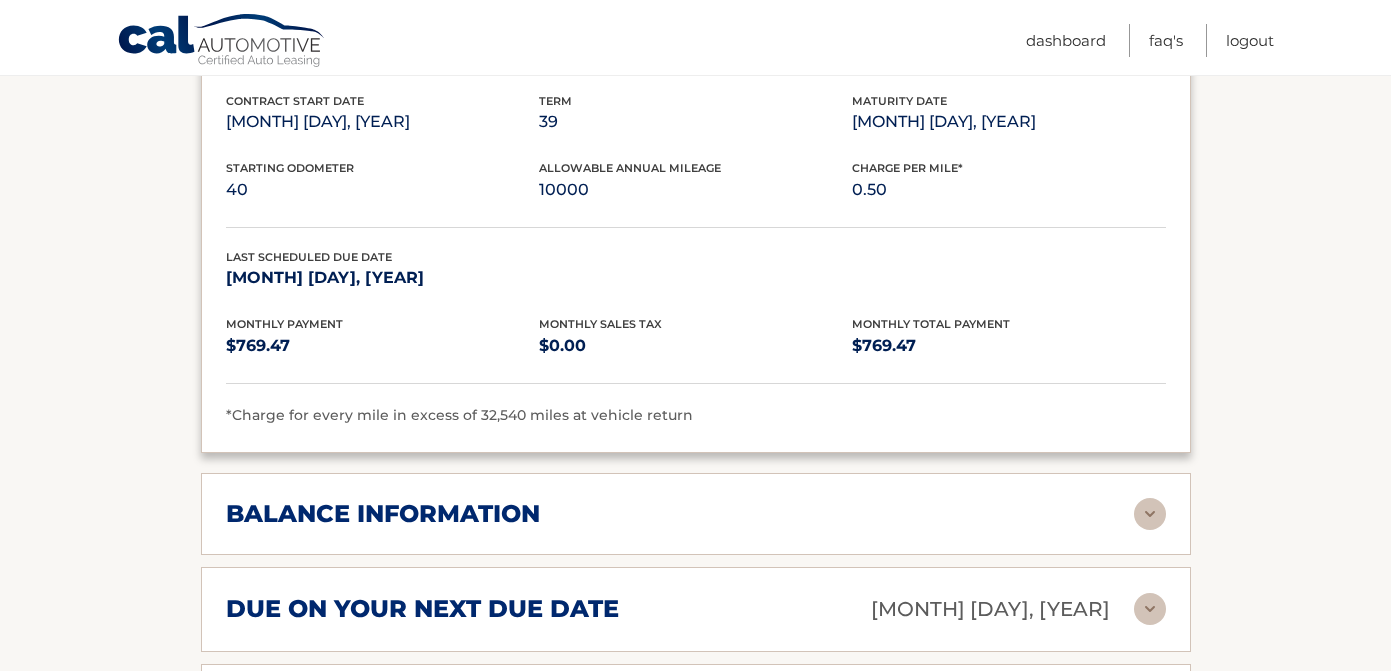 click on "balance information" at bounding box center (680, 514) 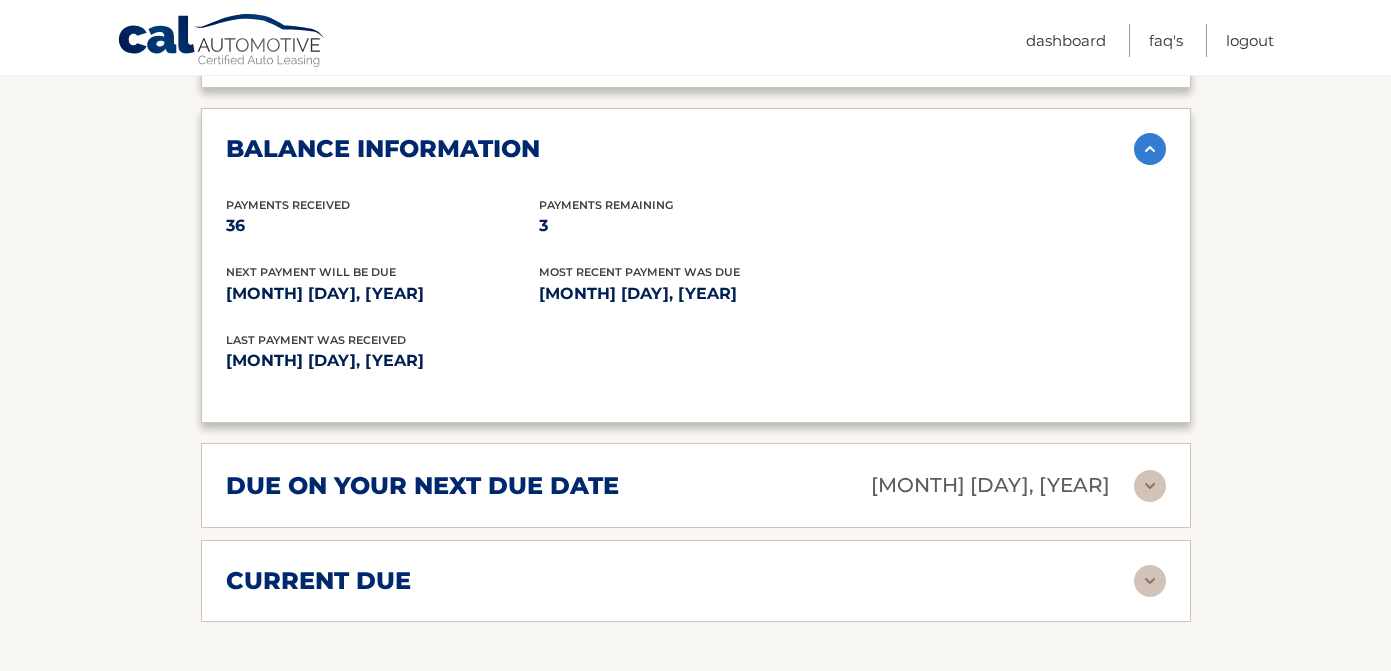 scroll, scrollTop: 2281, scrollLeft: 0, axis: vertical 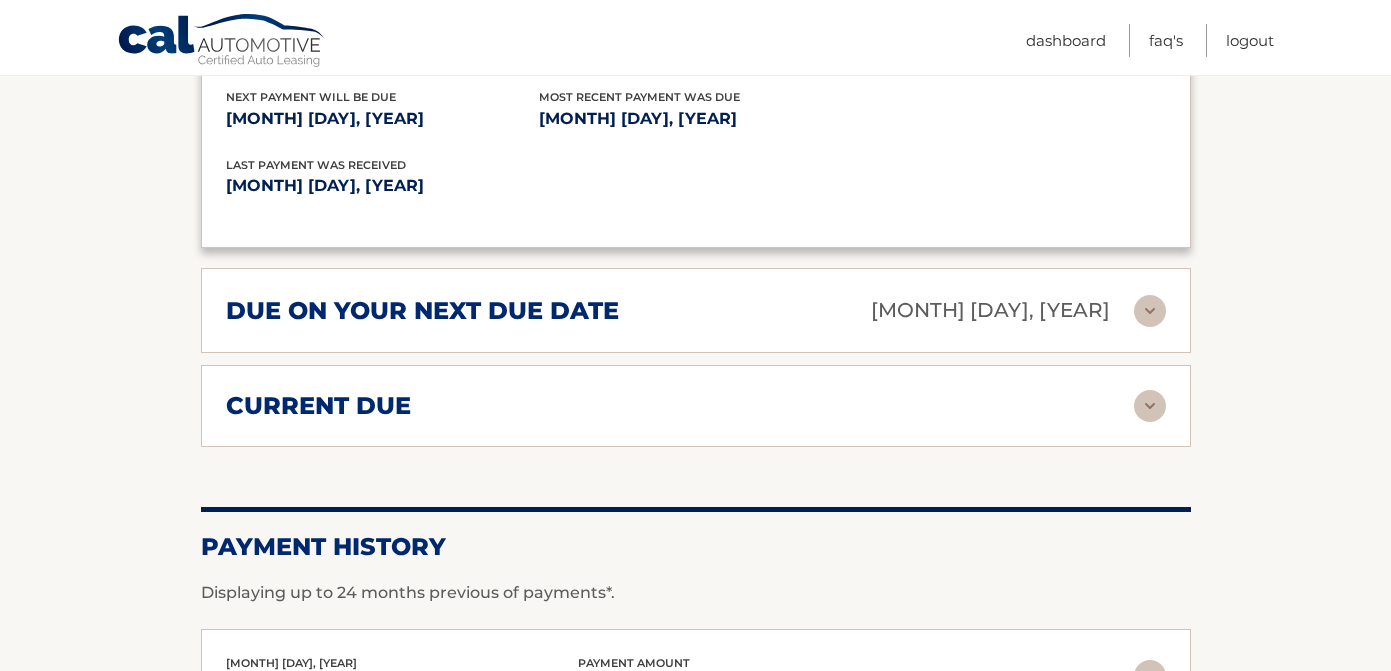 click on "current due" at bounding box center [680, 406] 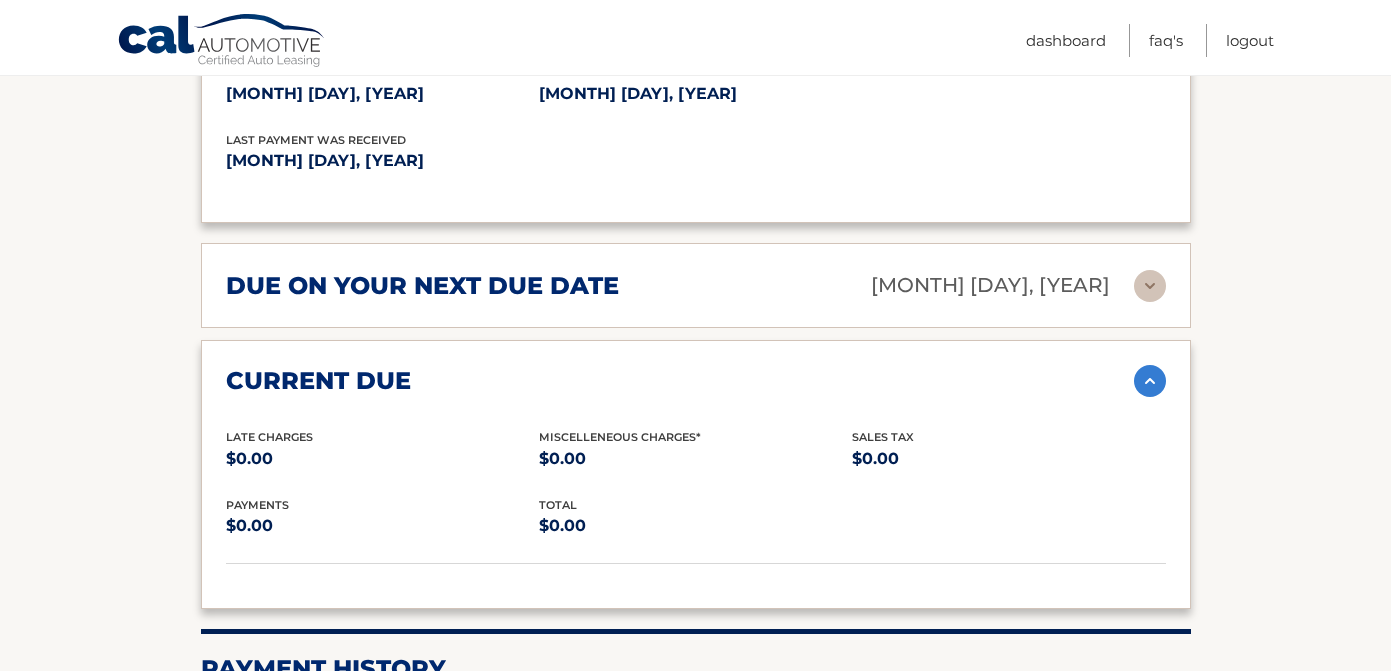 scroll, scrollTop: 2313, scrollLeft: 0, axis: vertical 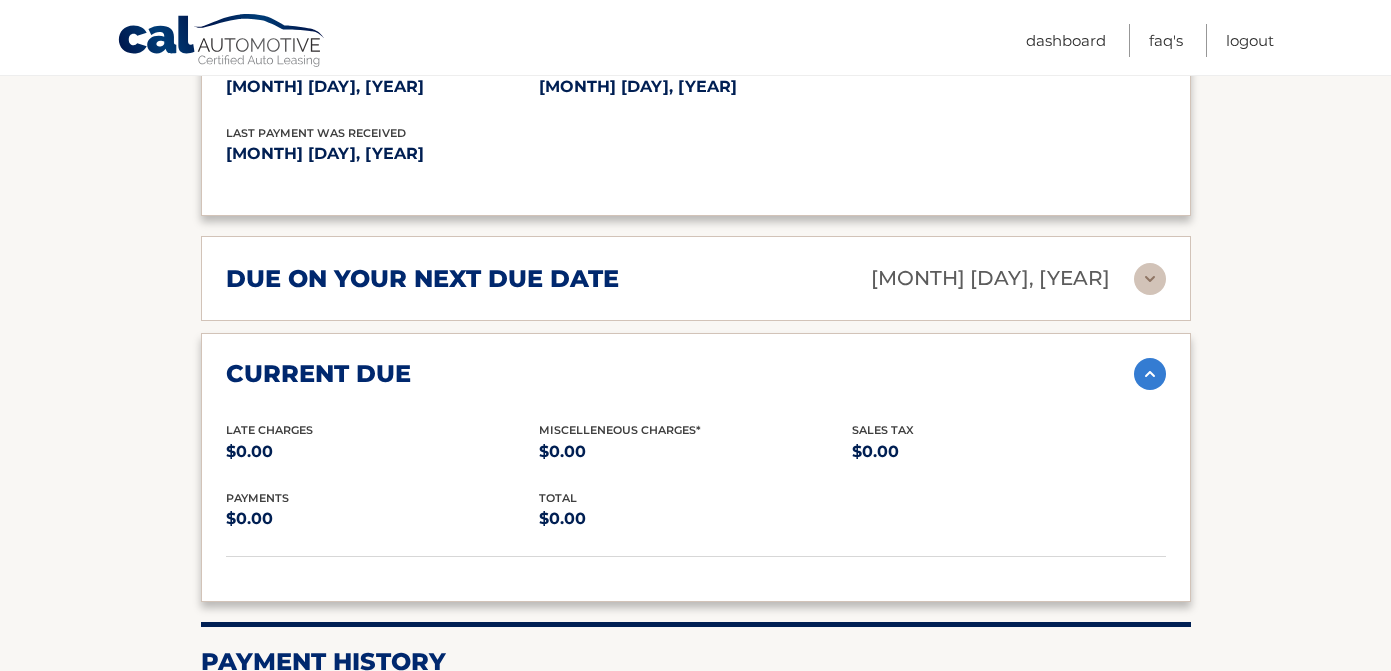 click on "due on your next due date
Aug 18, 2025" at bounding box center [680, 278] 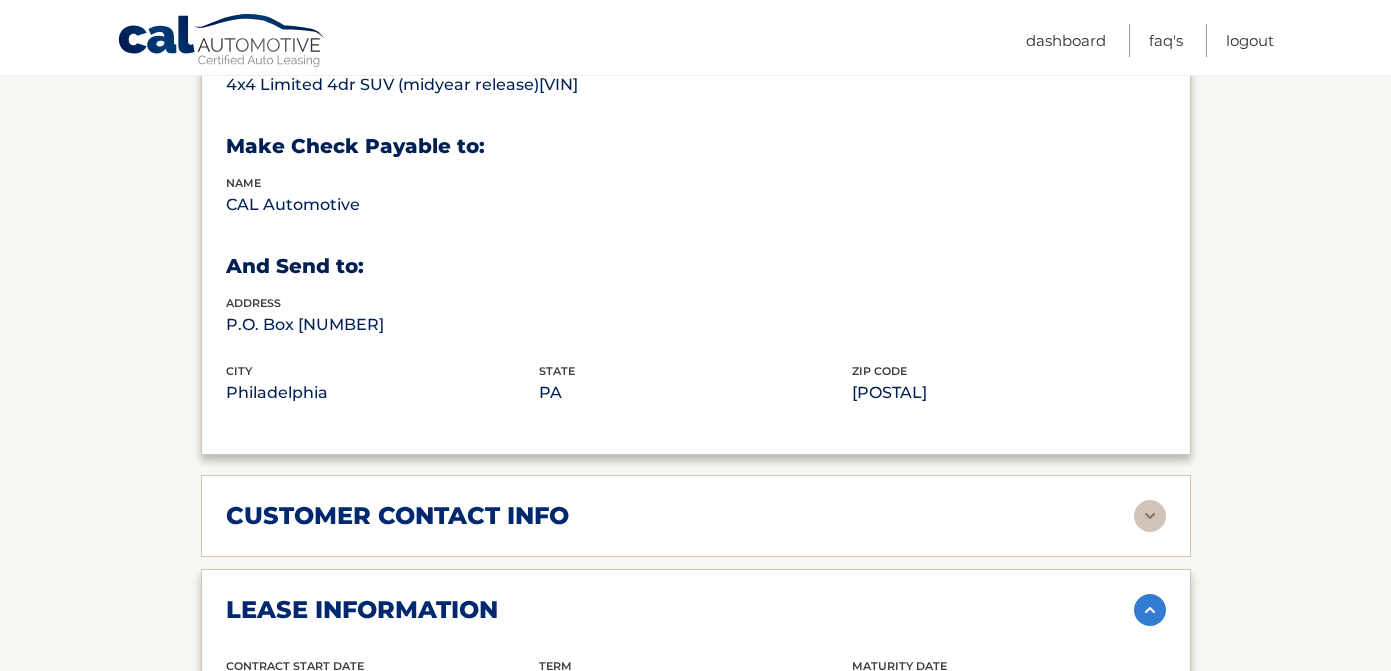 scroll, scrollTop: 1188, scrollLeft: 0, axis: vertical 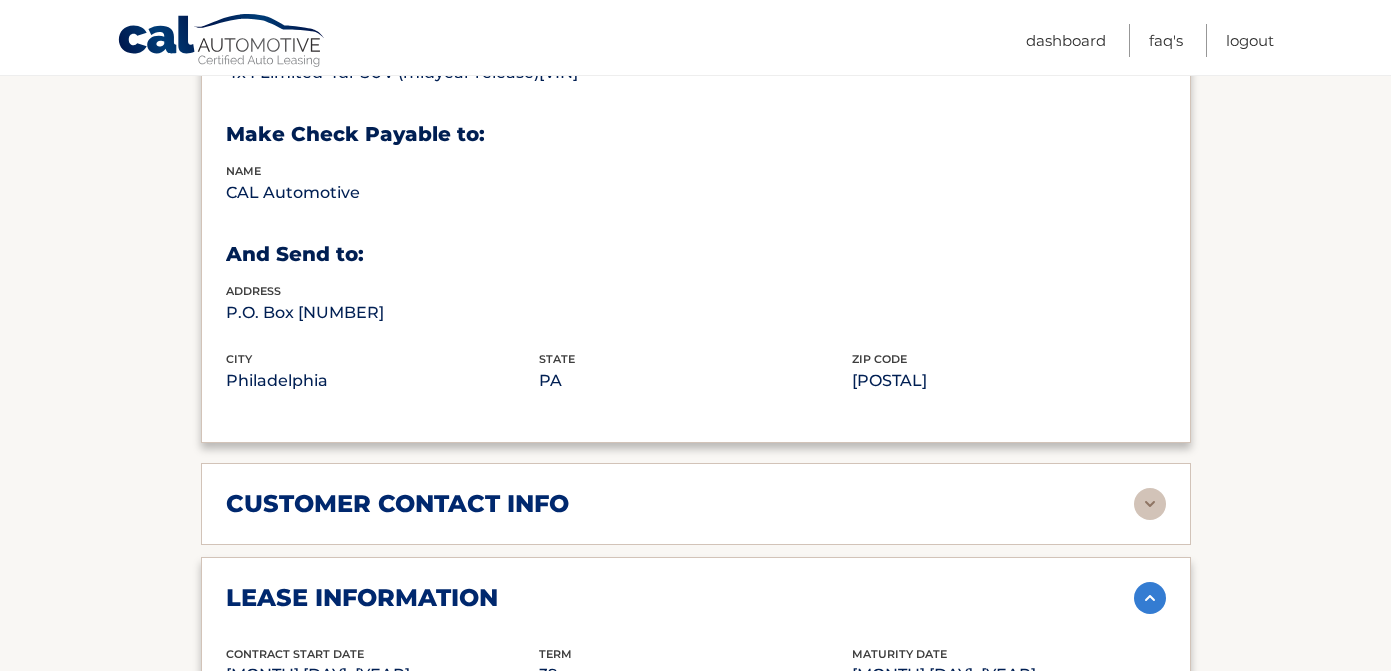 click on "customer contact info" at bounding box center (680, 504) 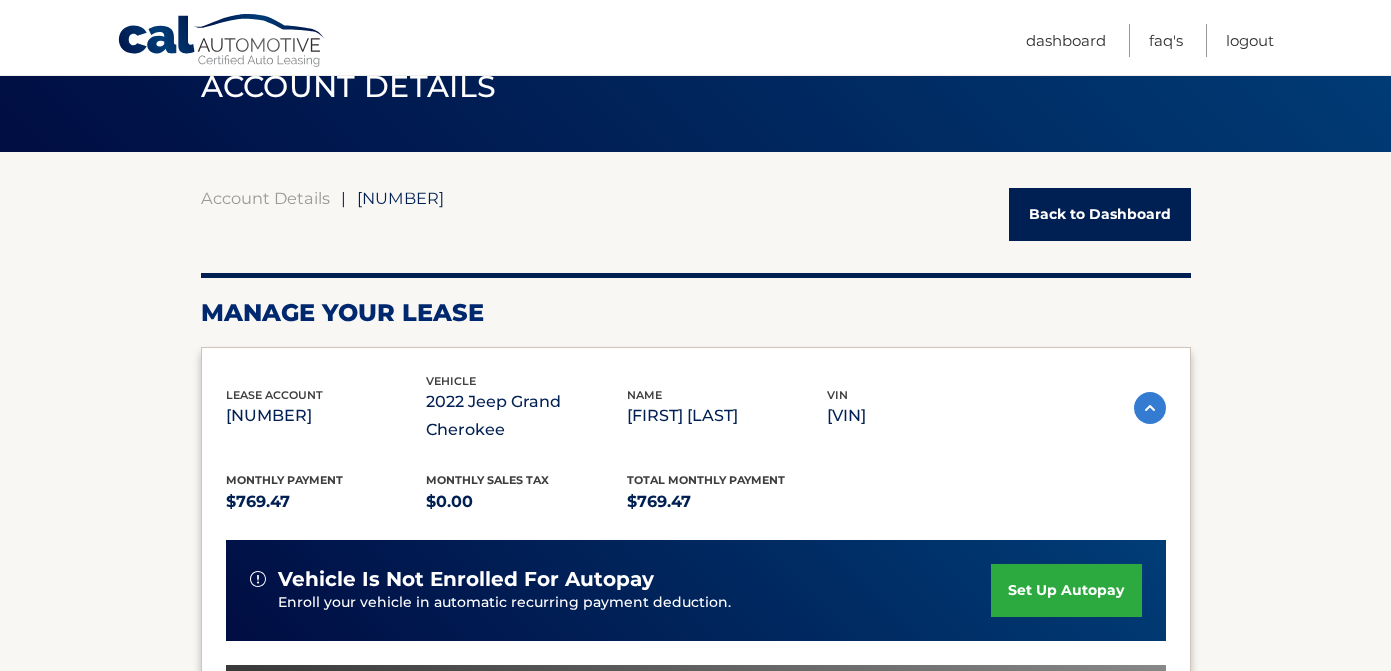 scroll, scrollTop: 92, scrollLeft: 0, axis: vertical 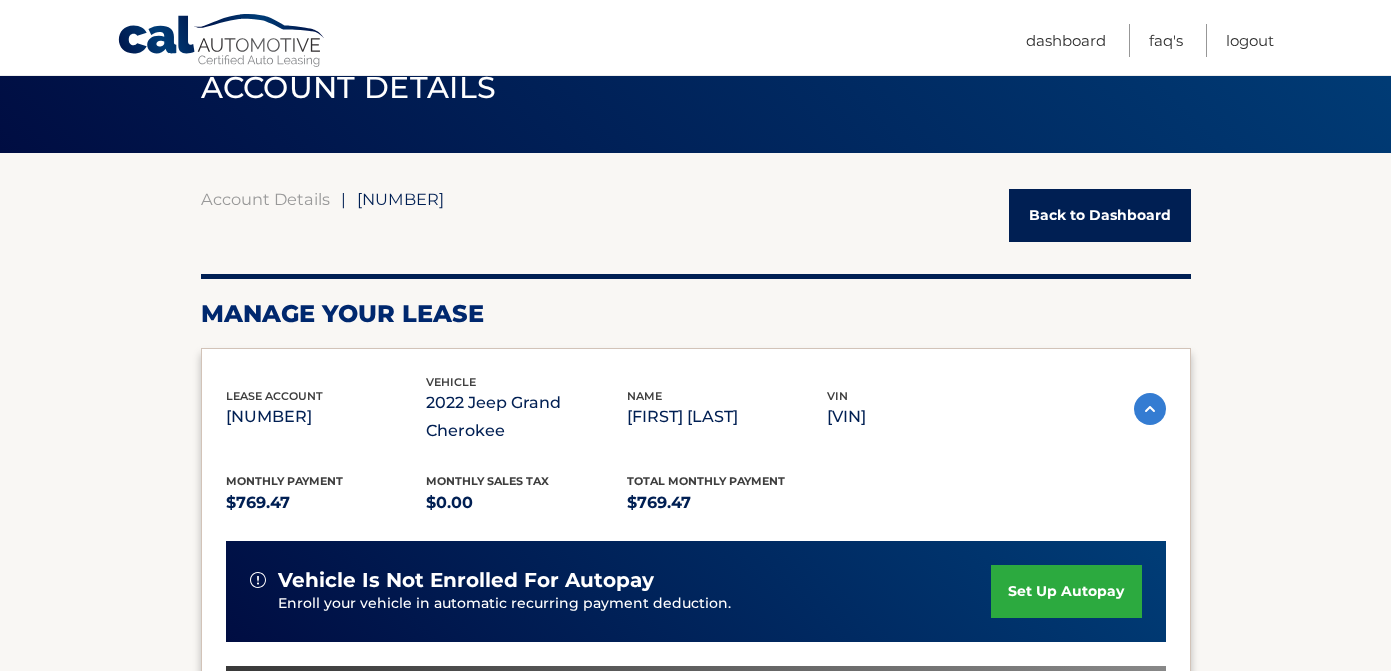 click on "Back to Dashboard" at bounding box center [1100, 215] 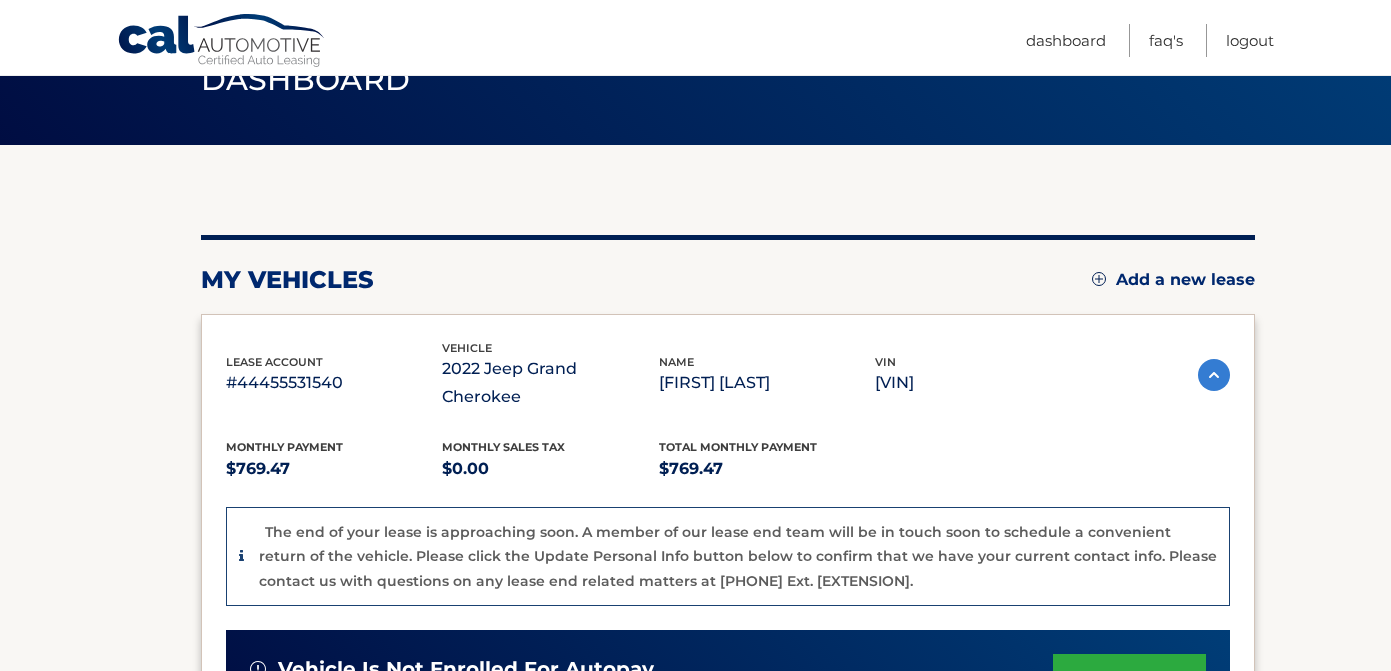 scroll, scrollTop: 108, scrollLeft: 0, axis: vertical 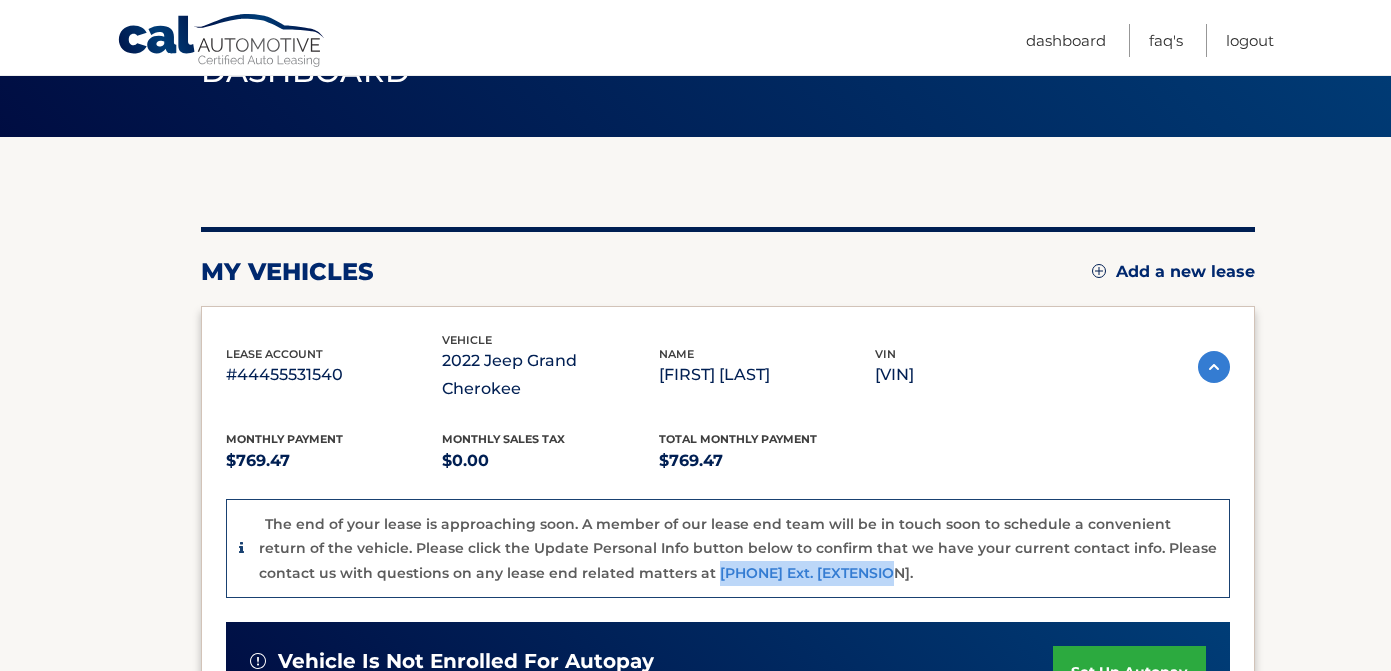 drag, startPoint x: 650, startPoint y: 571, endPoint x: 806, endPoint y: 580, distance: 156.2594 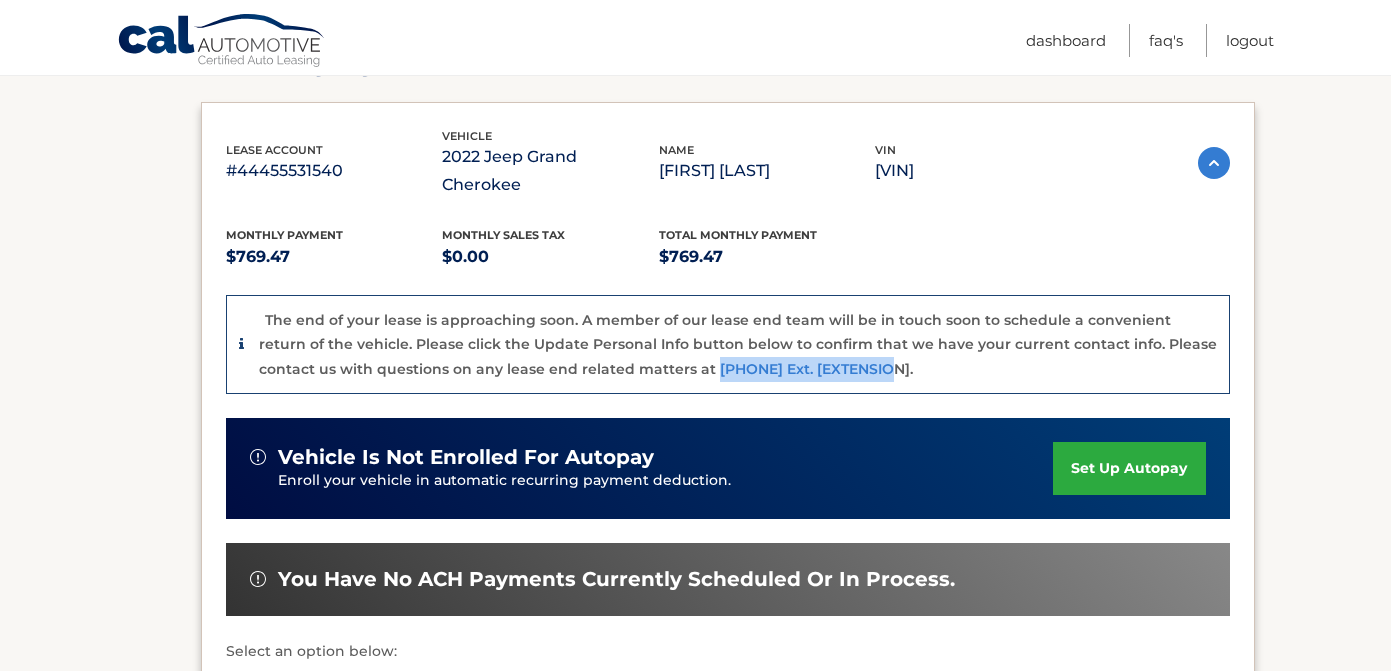 scroll, scrollTop: 315, scrollLeft: 0, axis: vertical 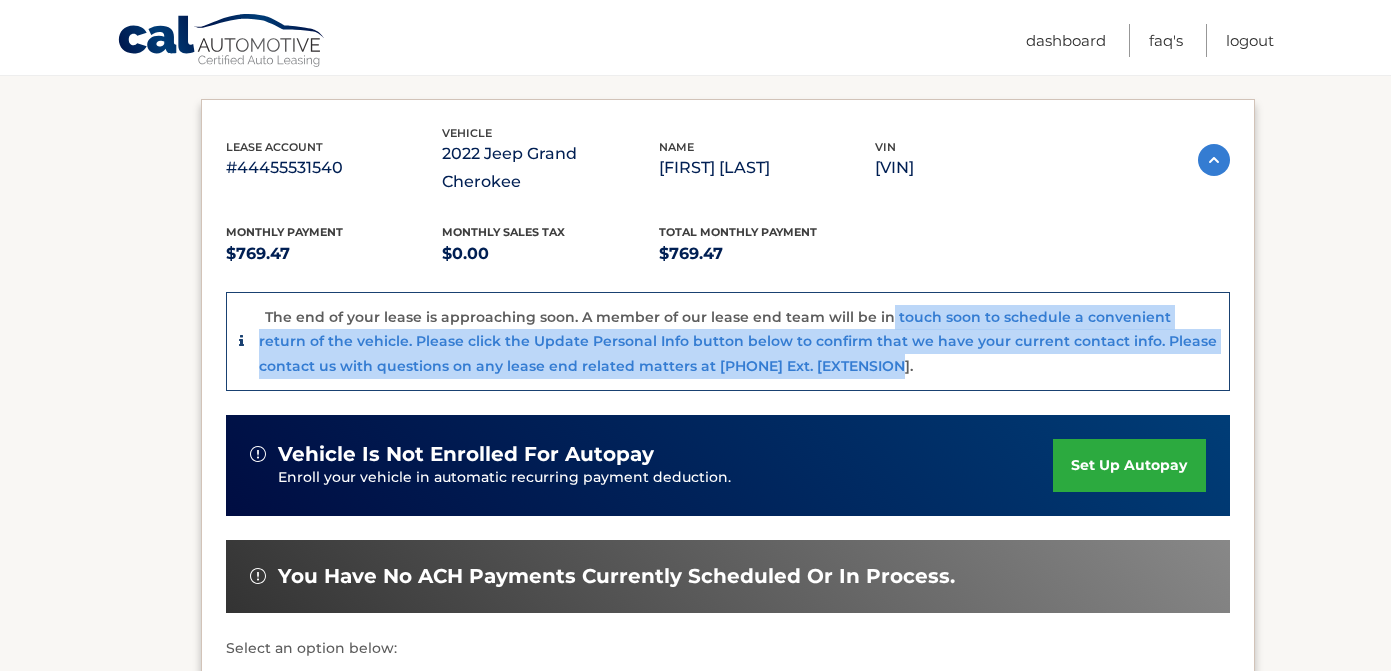 drag, startPoint x: 880, startPoint y: 311, endPoint x: 885, endPoint y: 353, distance: 42.296574 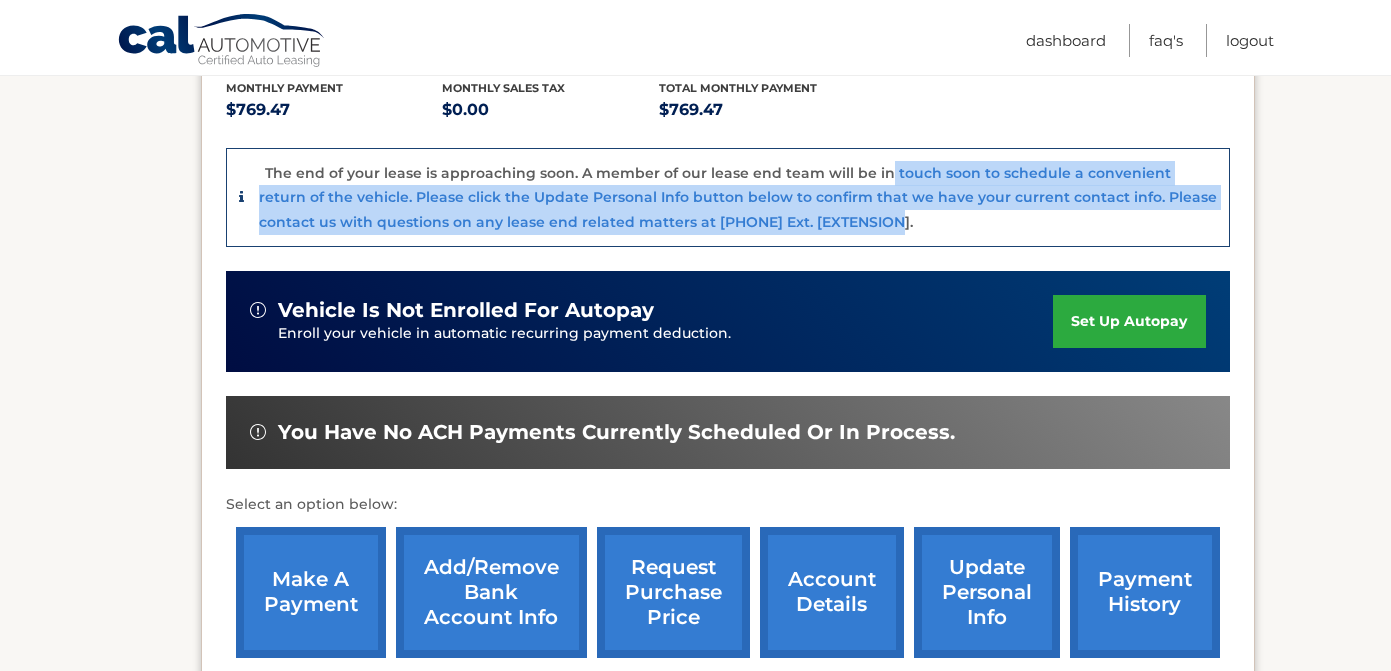scroll, scrollTop: 691, scrollLeft: 0, axis: vertical 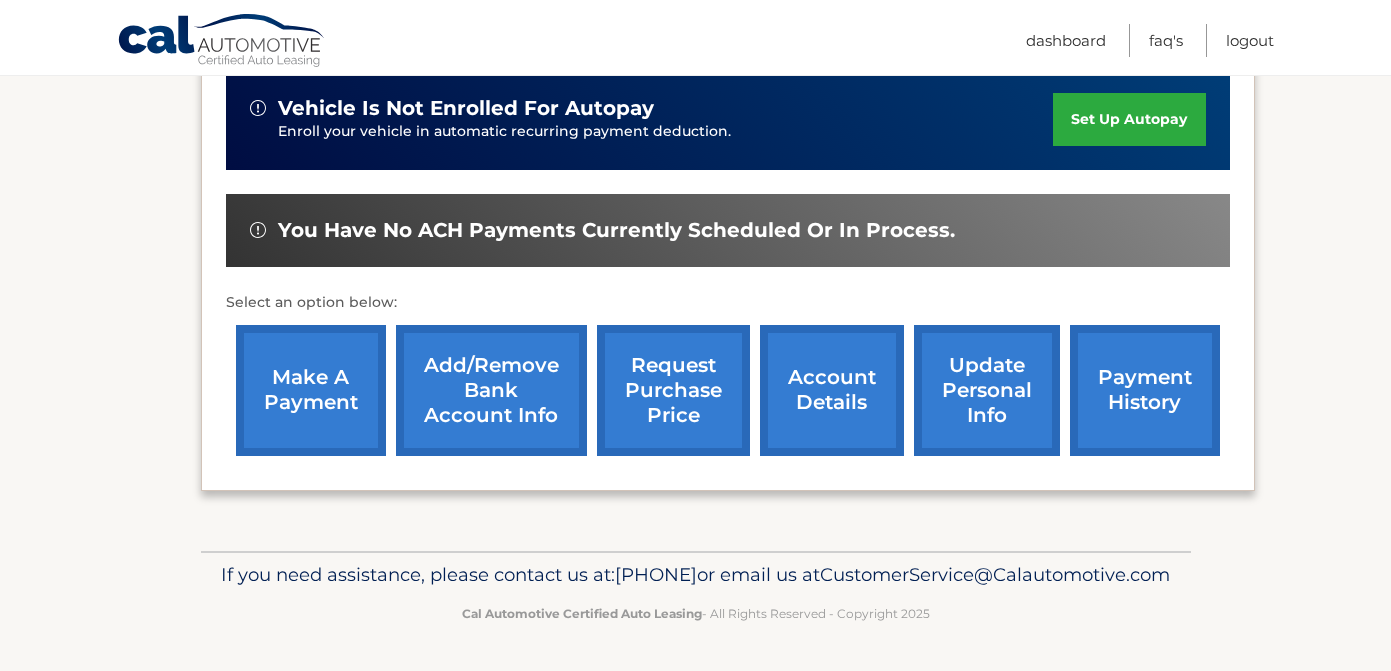 click on "account details" at bounding box center (832, 390) 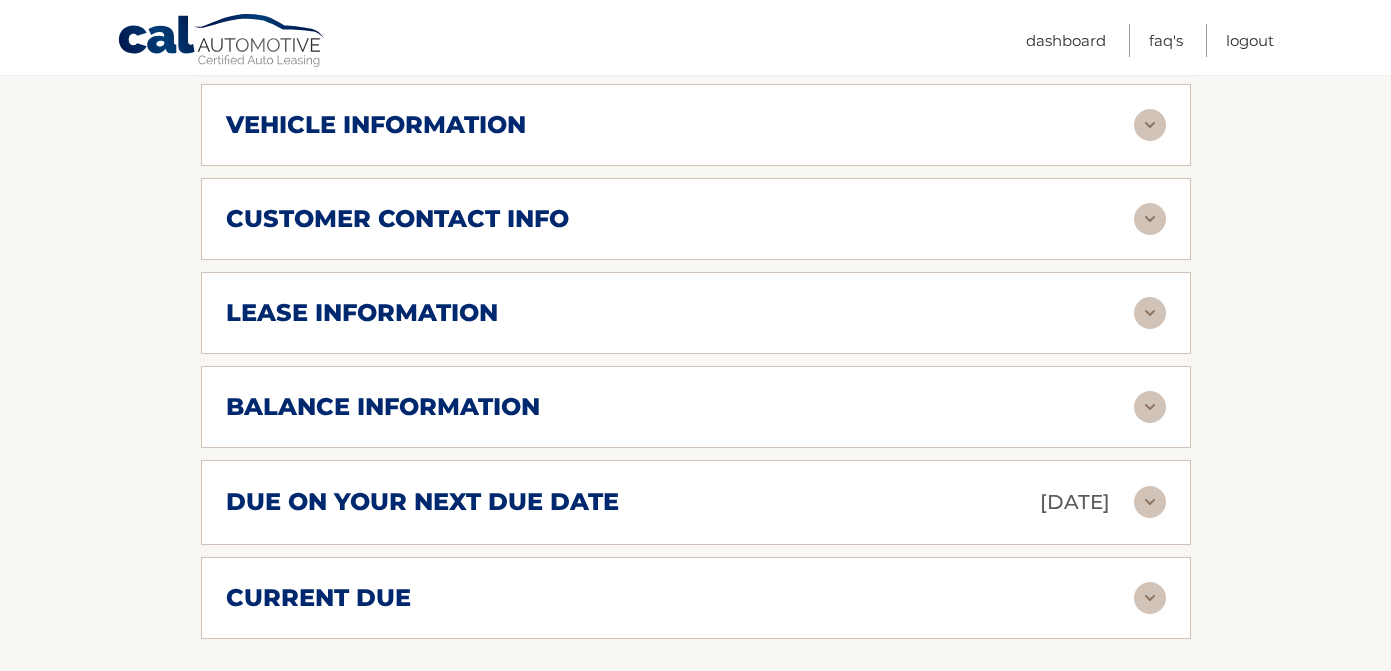scroll, scrollTop: 986, scrollLeft: 0, axis: vertical 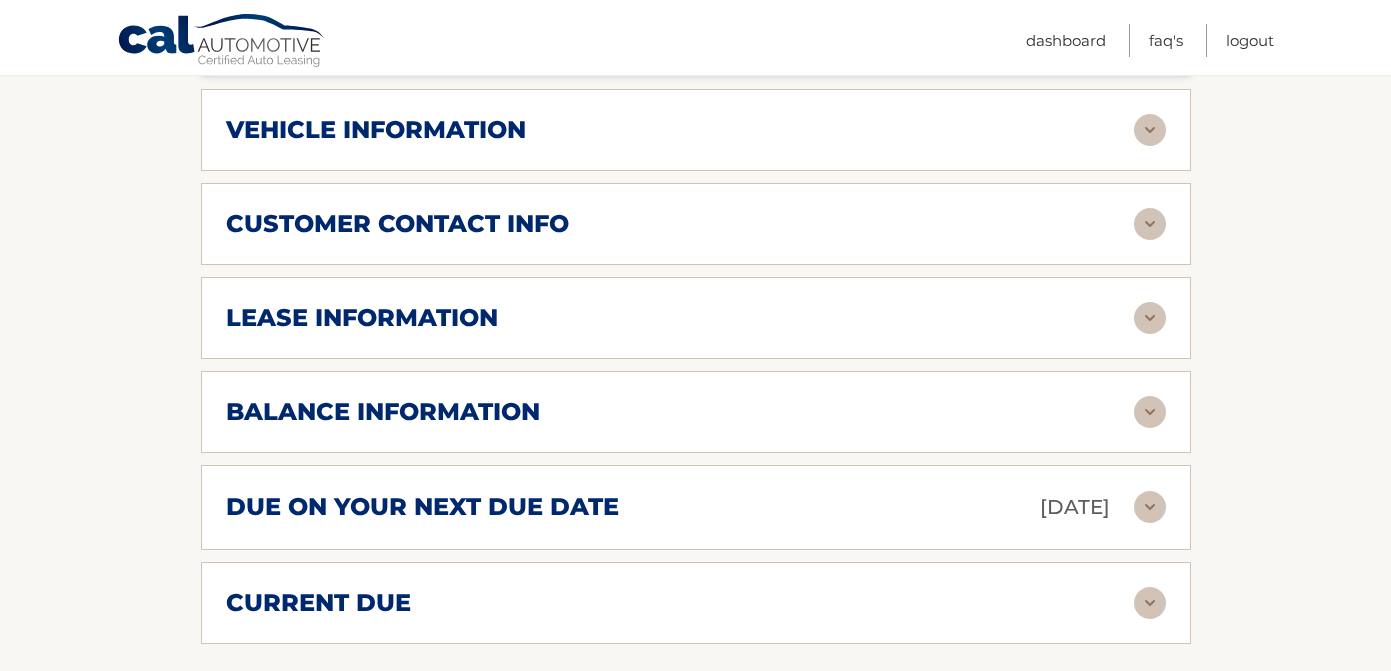 drag, startPoint x: 858, startPoint y: 384, endPoint x: 853, endPoint y: 367, distance: 17.720045 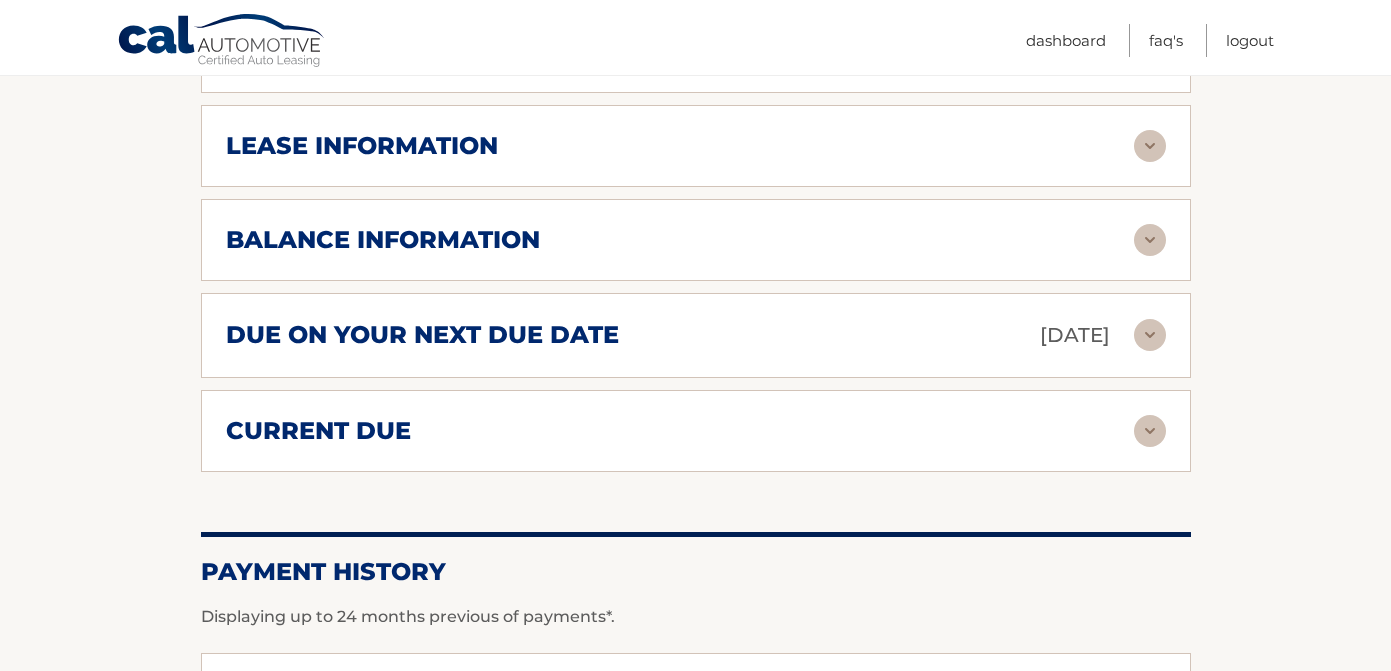 scroll, scrollTop: 1204, scrollLeft: 0, axis: vertical 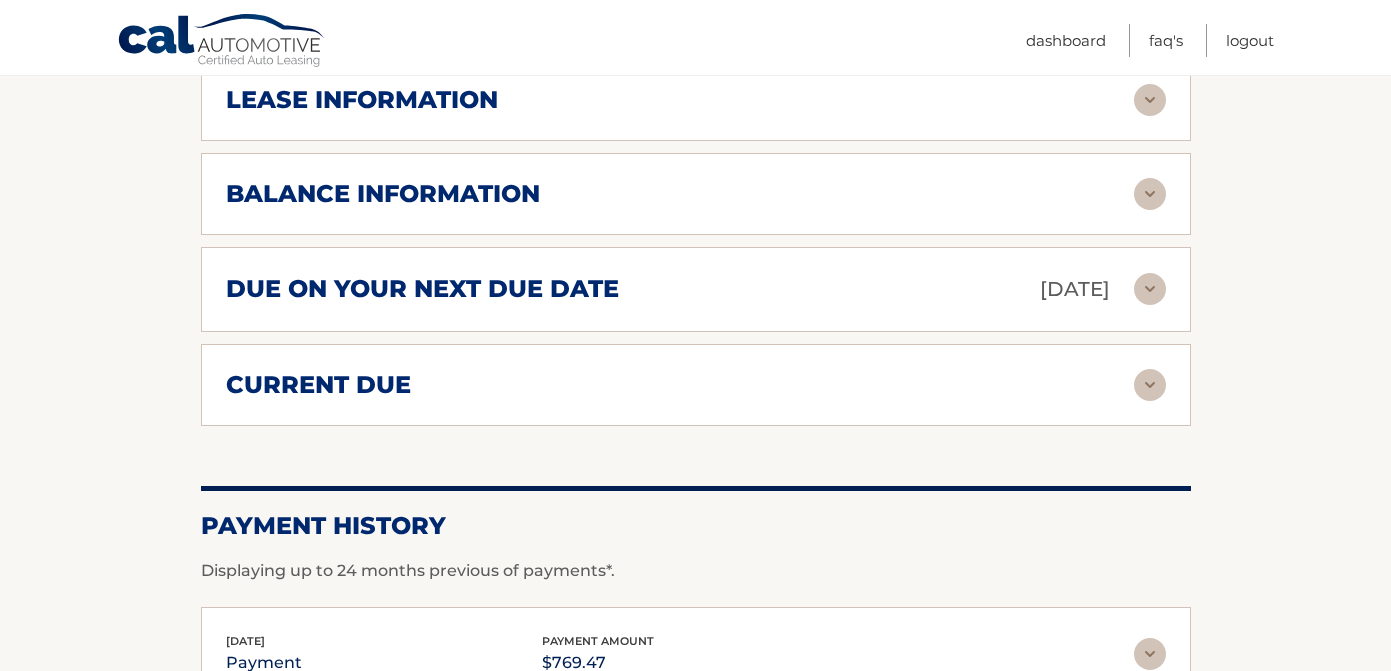 click on "balance information" at bounding box center (680, 194) 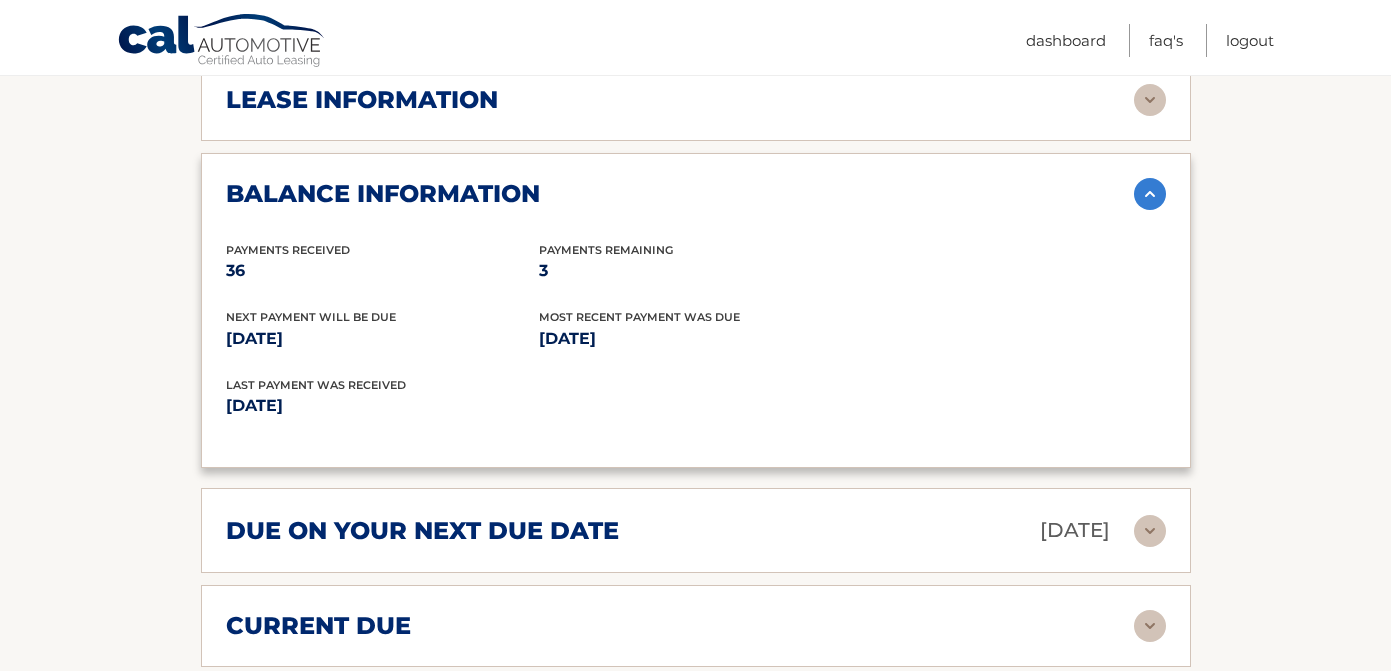 scroll, scrollTop: 0, scrollLeft: 0, axis: both 